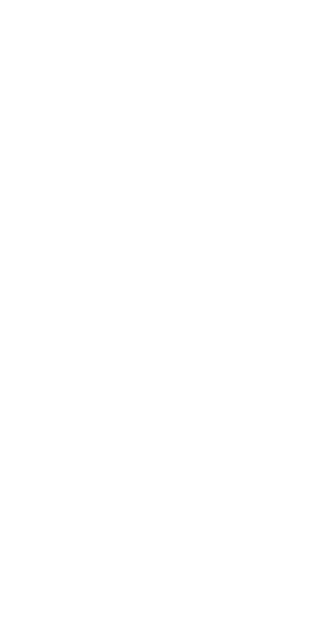 scroll, scrollTop: 0, scrollLeft: 0, axis: both 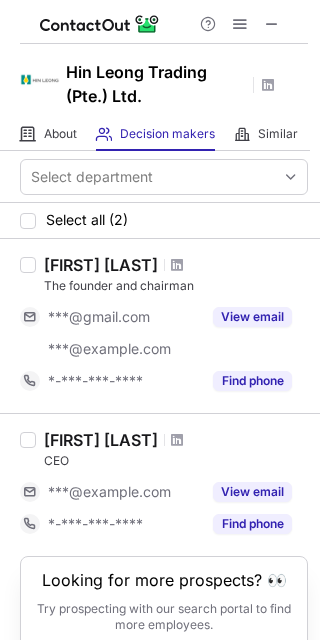 click at bounding box center (272, 24) 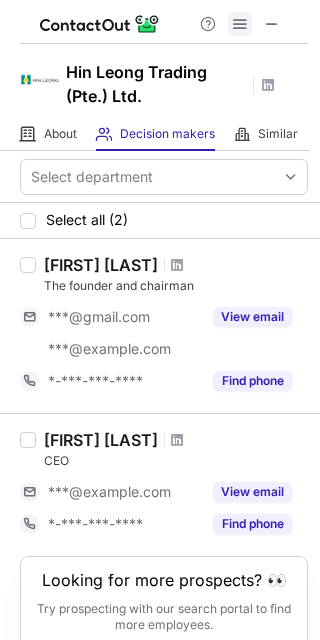 type 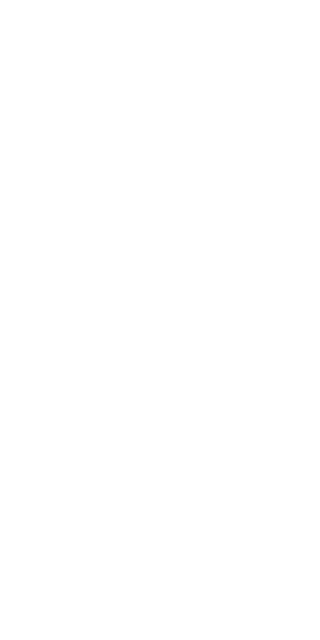 scroll, scrollTop: 0, scrollLeft: 0, axis: both 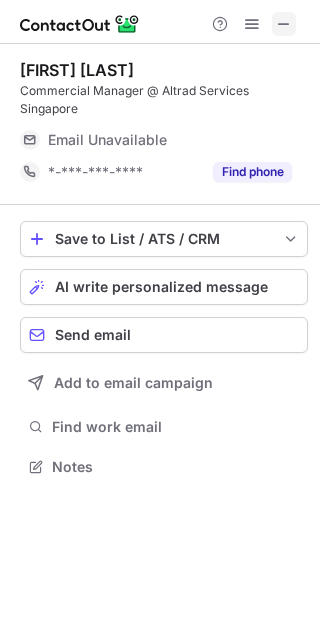 click at bounding box center (284, 24) 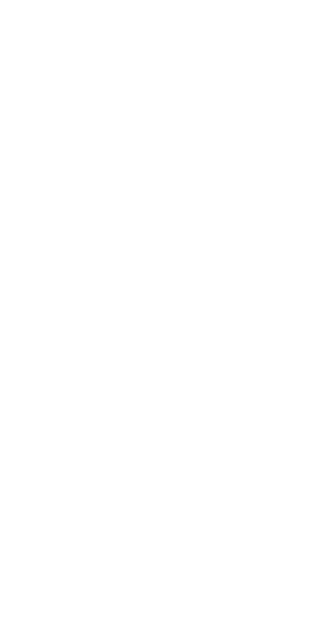 scroll, scrollTop: 0, scrollLeft: 0, axis: both 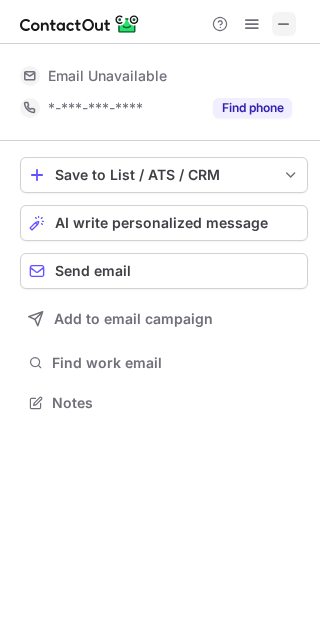 click at bounding box center (284, 24) 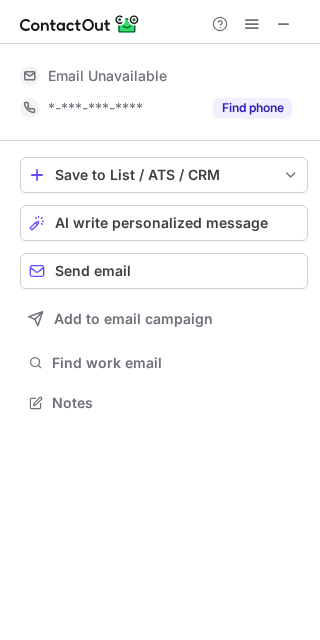 type 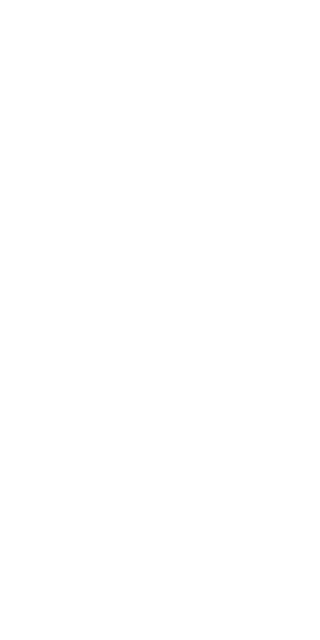 scroll, scrollTop: 0, scrollLeft: 0, axis: both 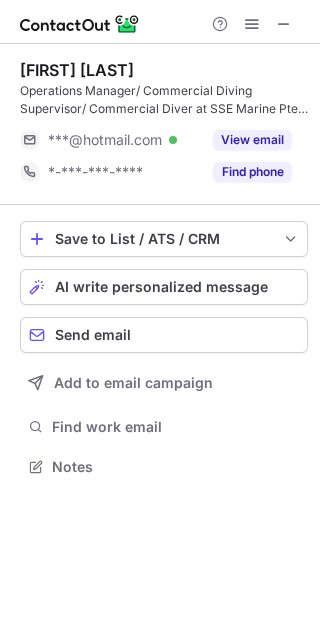 click on "Teck Ann Yong" at bounding box center (77, 70) 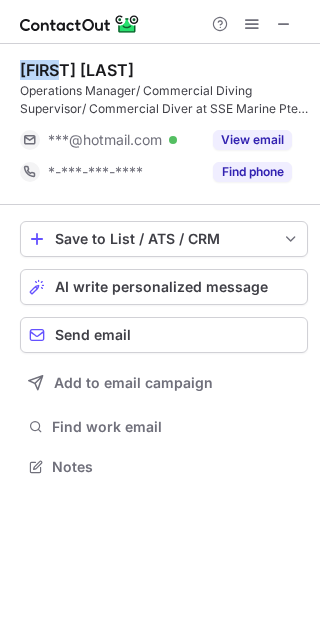 click on "Teck Ann Yong" at bounding box center (77, 70) 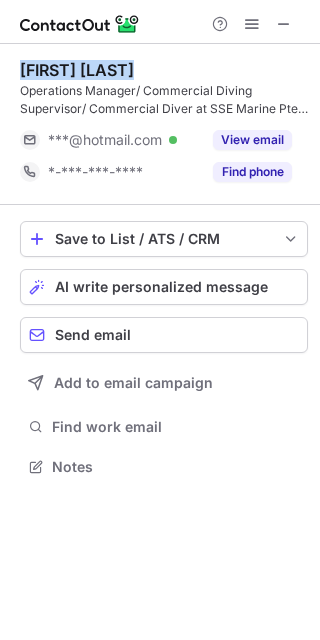 click on "Teck Ann Yong" at bounding box center [77, 70] 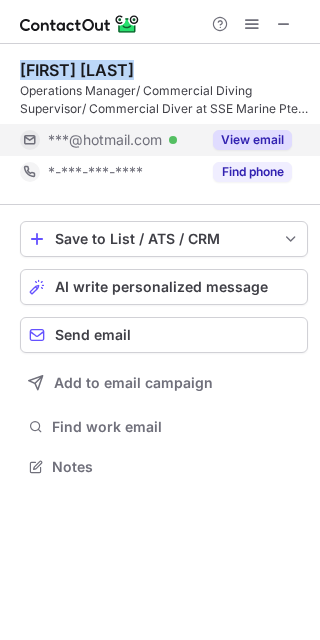 click on "View email" at bounding box center (252, 140) 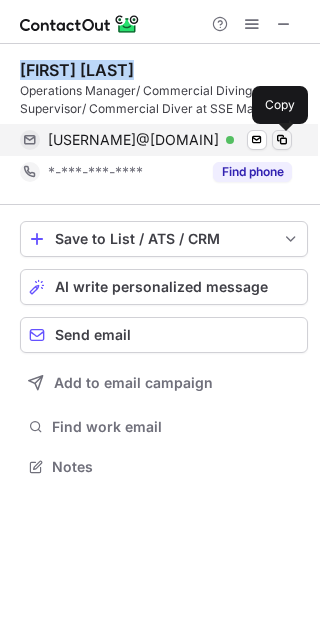 click at bounding box center (282, 140) 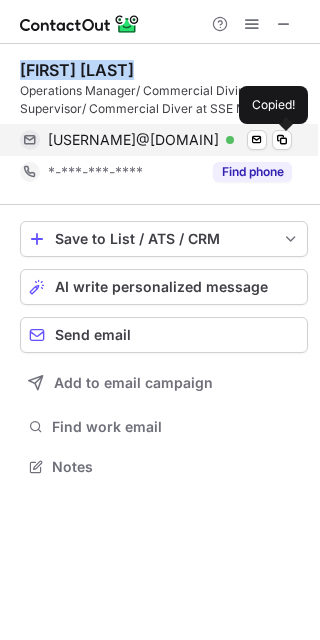 type 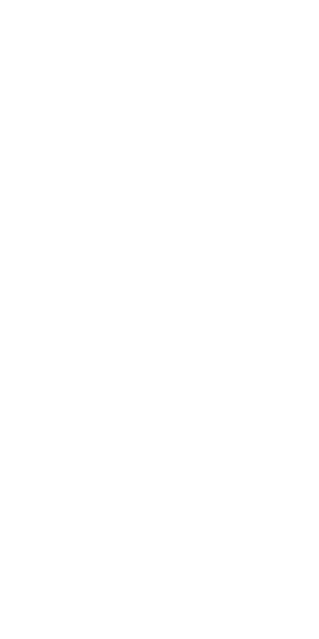 scroll, scrollTop: 0, scrollLeft: 0, axis: both 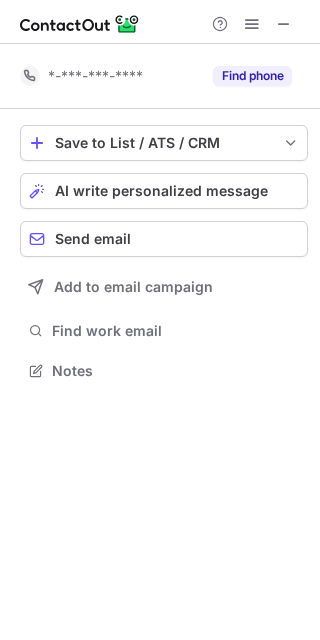 click at bounding box center [252, 24] 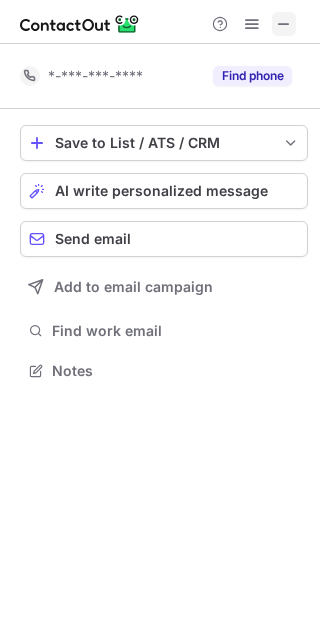 click at bounding box center (284, 24) 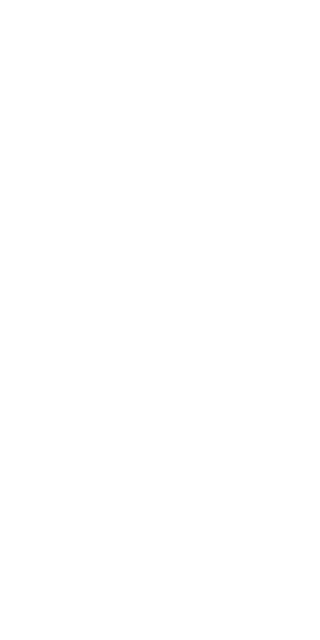 scroll, scrollTop: 0, scrollLeft: 0, axis: both 